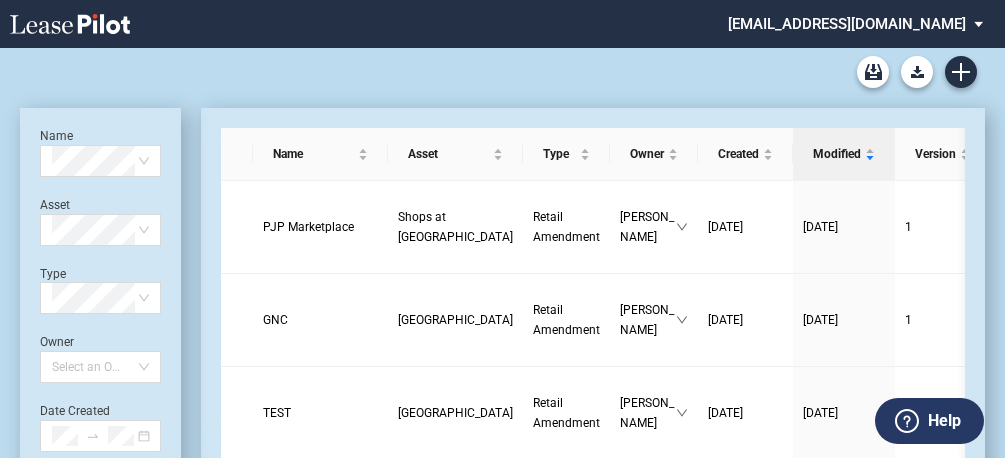scroll, scrollTop: 0, scrollLeft: 0, axis: both 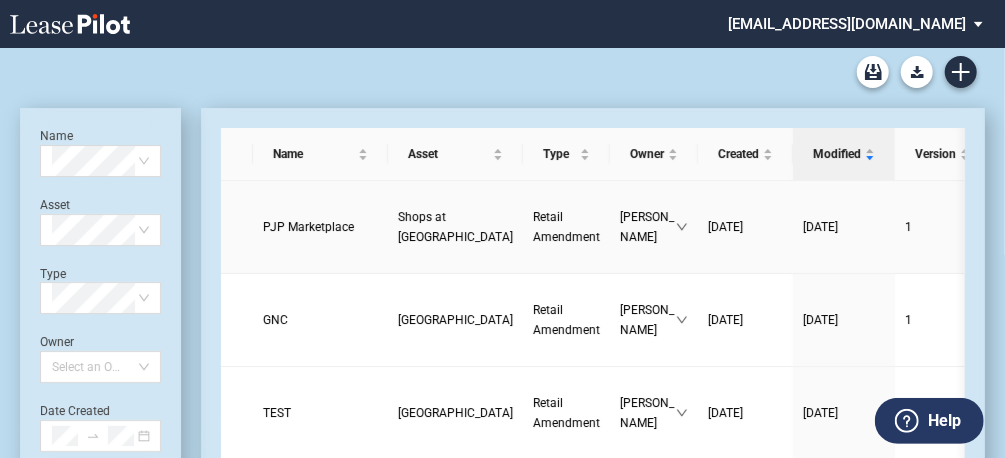 click on "Retail Amendment" at bounding box center [566, 227] 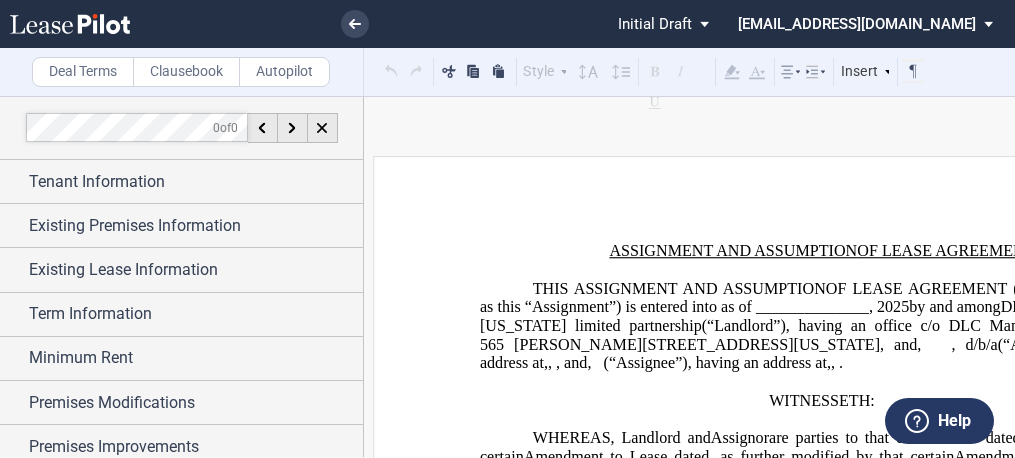 scroll, scrollTop: 0, scrollLeft: 0, axis: both 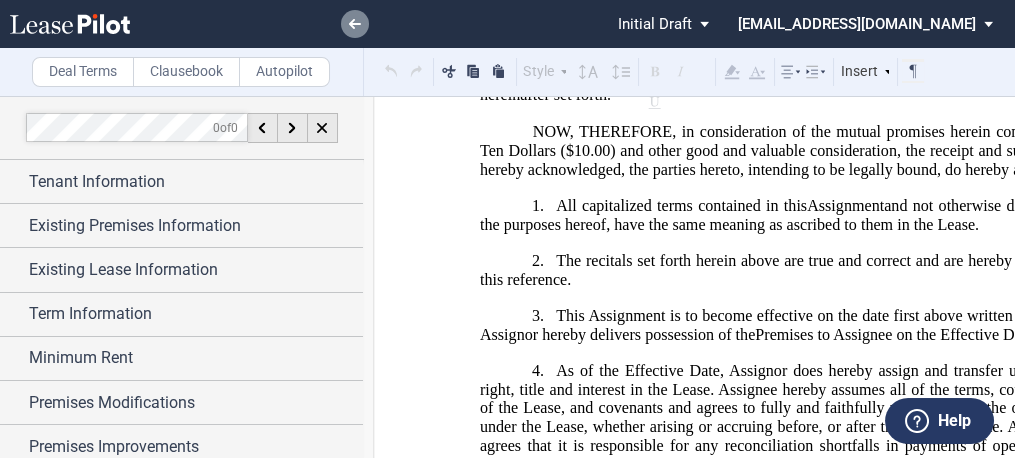 click at bounding box center (355, 24) 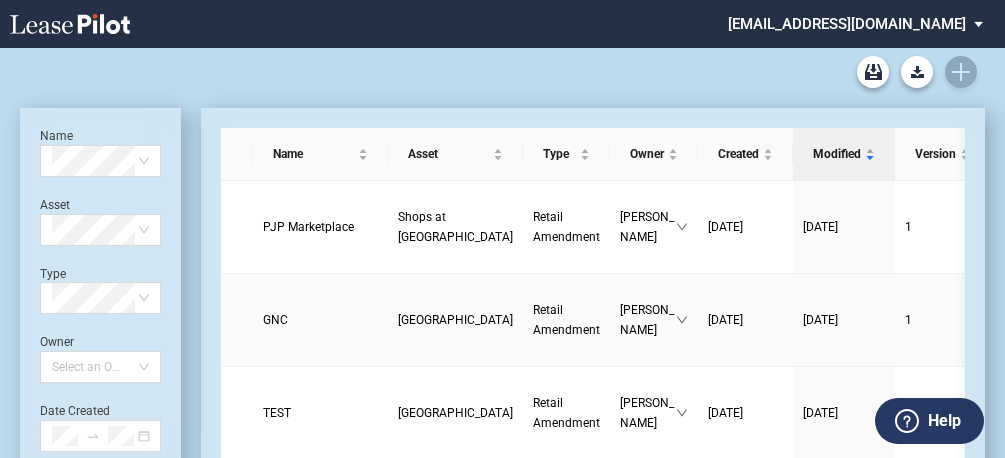 scroll, scrollTop: 0, scrollLeft: 0, axis: both 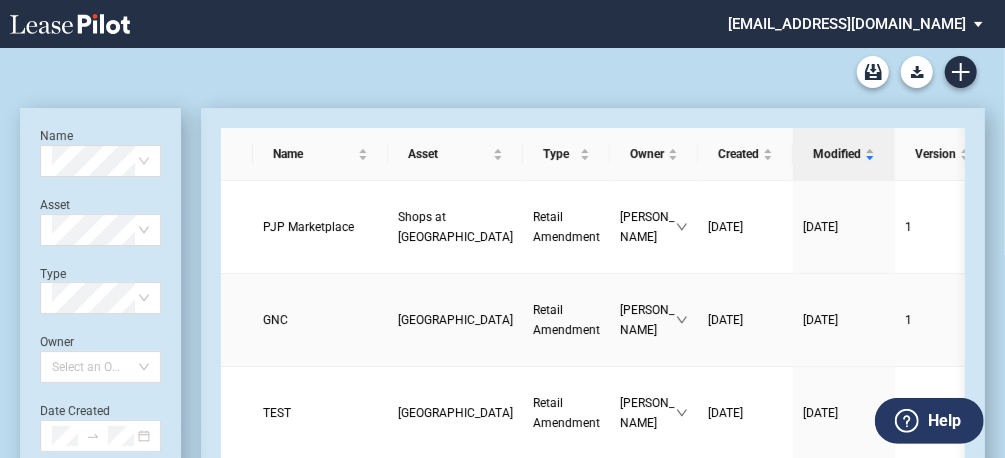 click on "Retail Amendment" at bounding box center (566, 320) 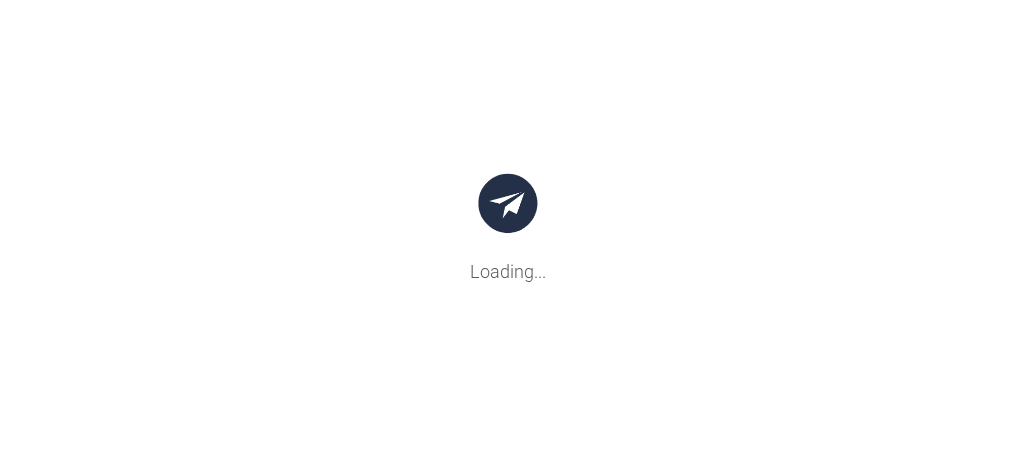scroll, scrollTop: 0, scrollLeft: 0, axis: both 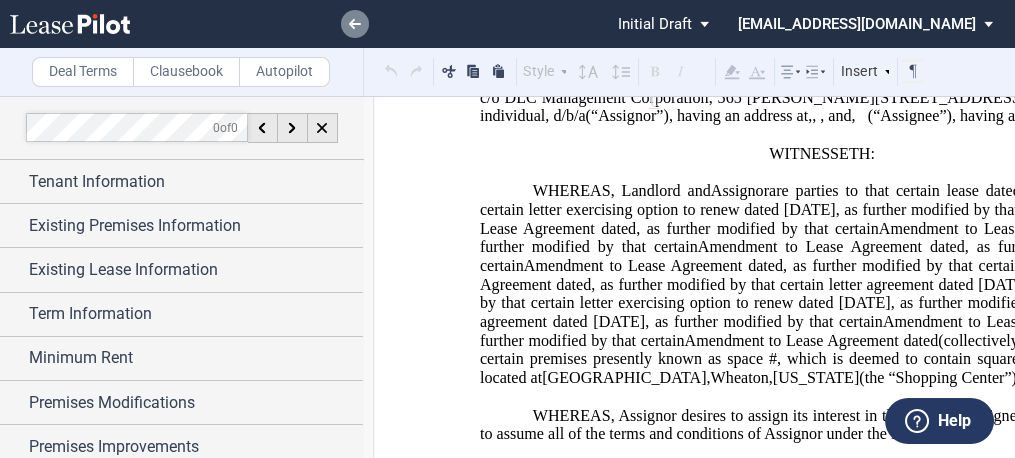 click 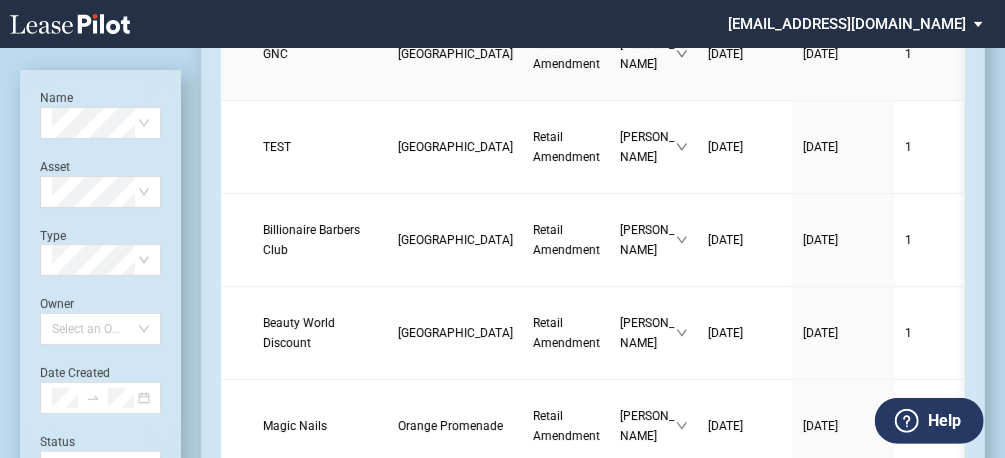 scroll, scrollTop: 275, scrollLeft: 0, axis: vertical 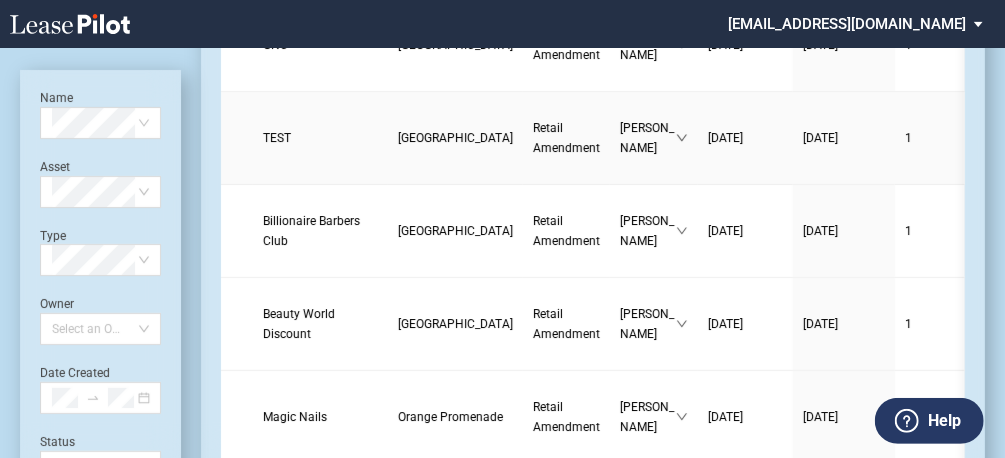 click on "Retail Amendment" at bounding box center (566, 138) 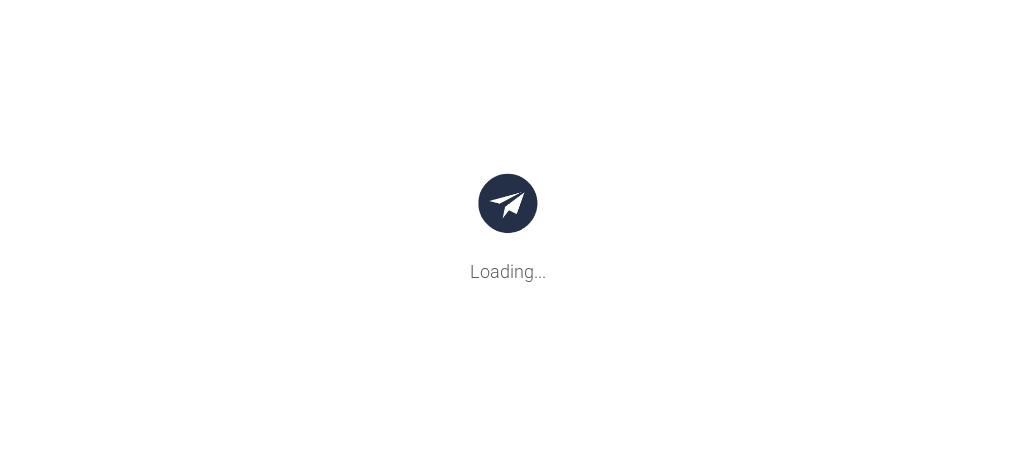 scroll, scrollTop: 0, scrollLeft: 0, axis: both 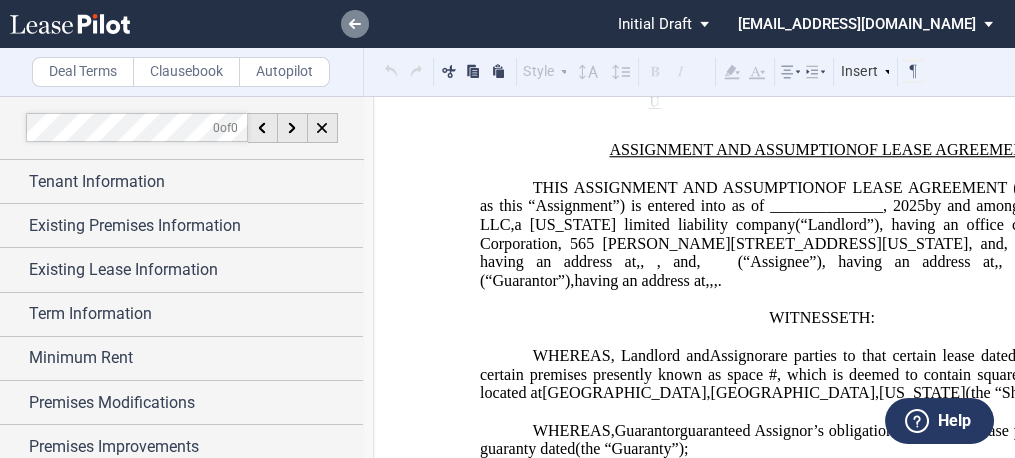 click 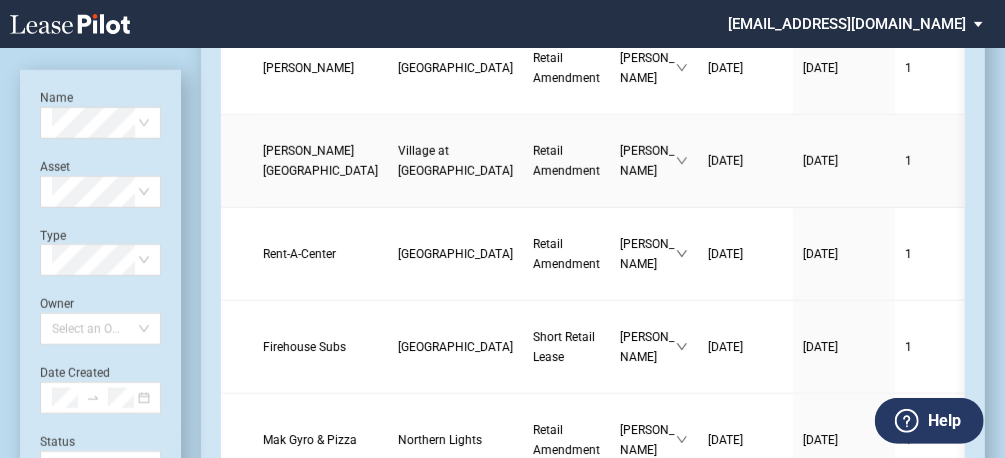 scroll, scrollTop: 825, scrollLeft: 0, axis: vertical 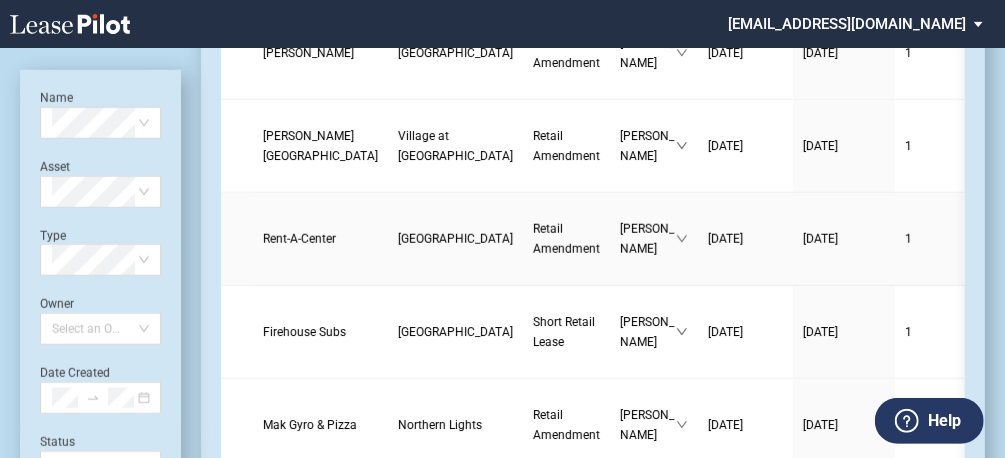 click on "Retail Amendment" at bounding box center (566, 239) 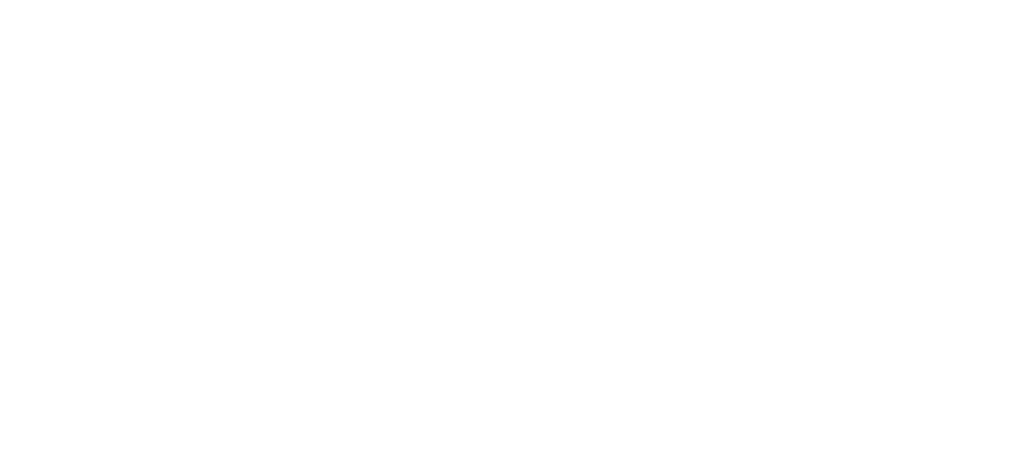 scroll, scrollTop: 0, scrollLeft: 0, axis: both 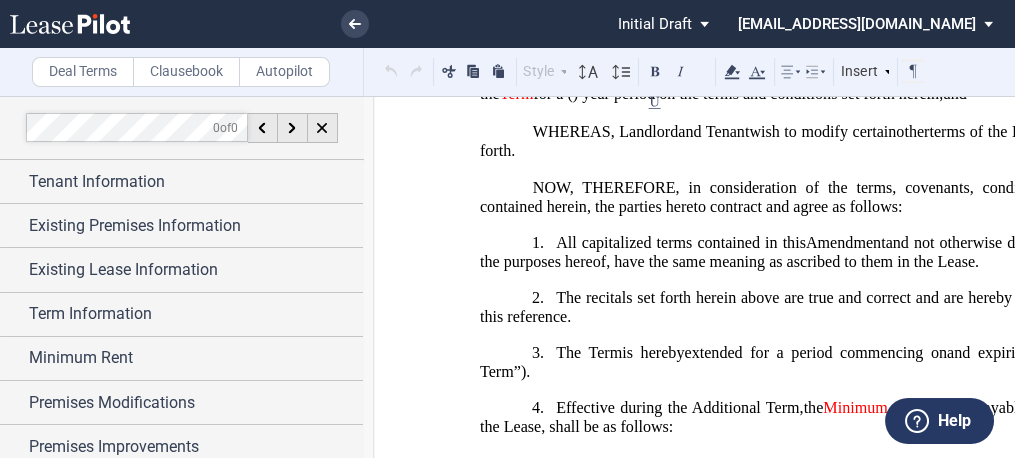 drag, startPoint x: 542, startPoint y: 208, endPoint x: 530, endPoint y: 191, distance: 20.808653 